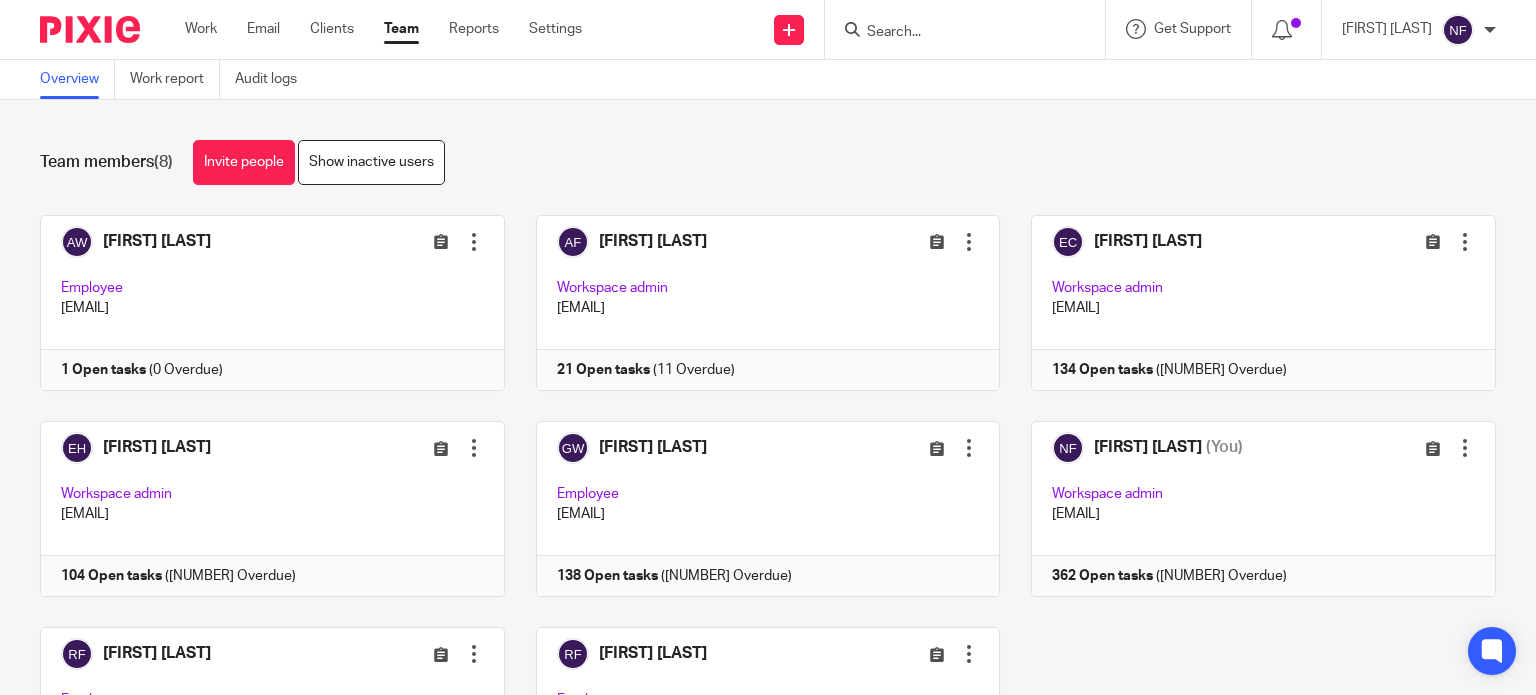 scroll, scrollTop: 0, scrollLeft: 0, axis: both 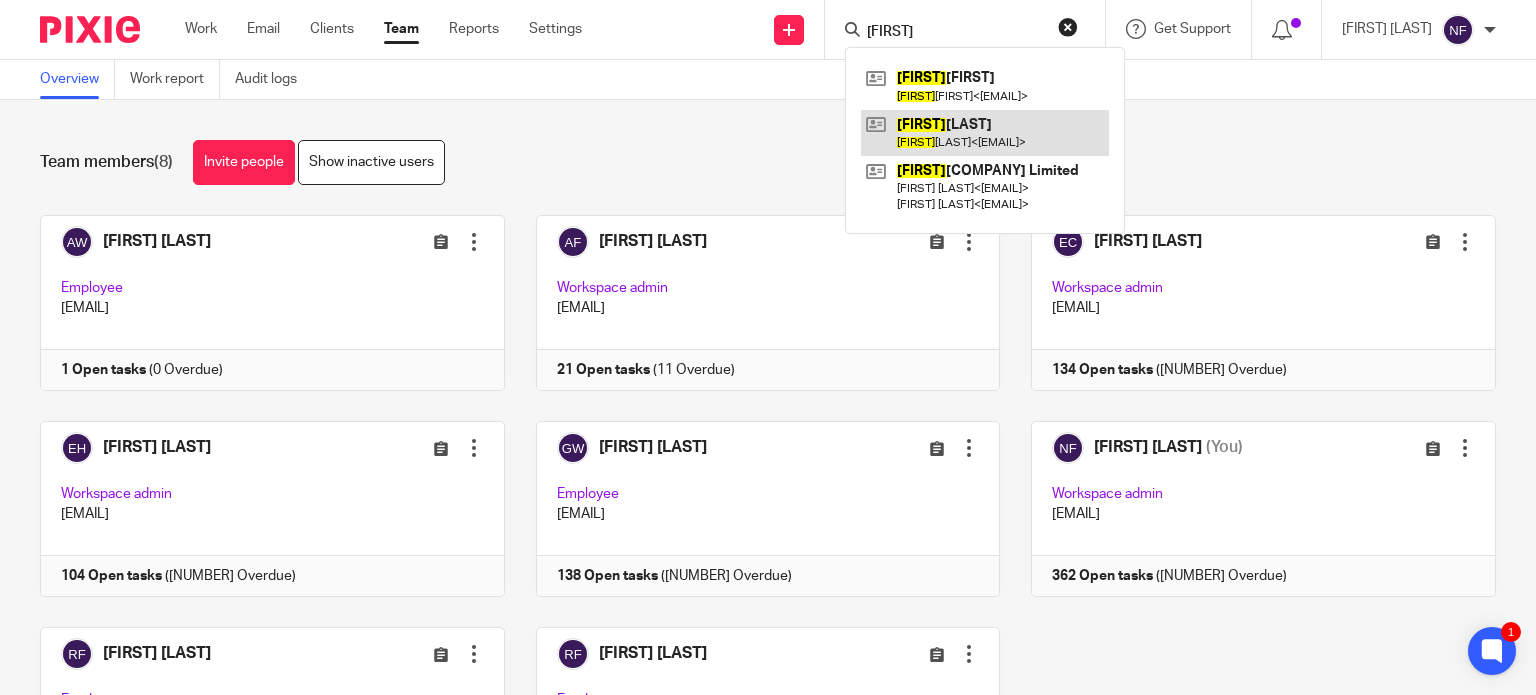 type on "lisa" 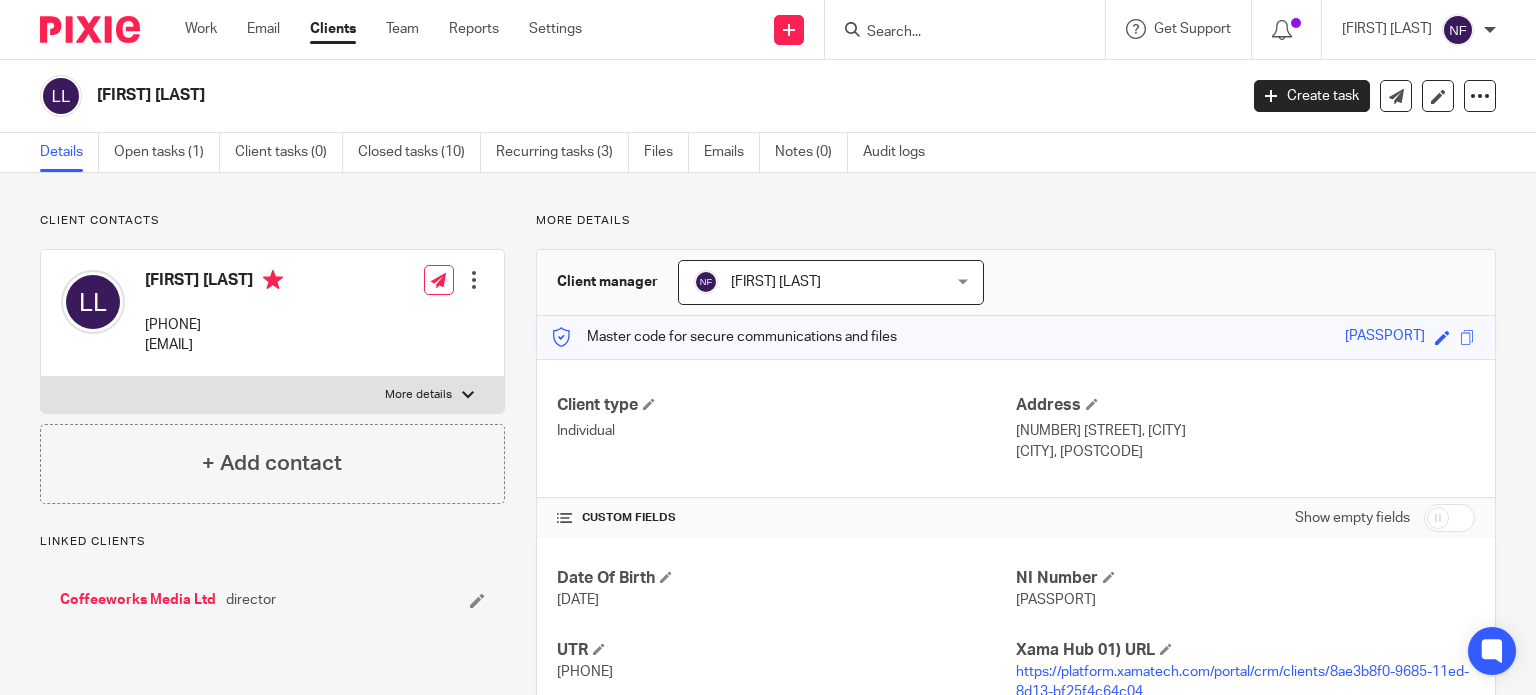 scroll, scrollTop: 0, scrollLeft: 0, axis: both 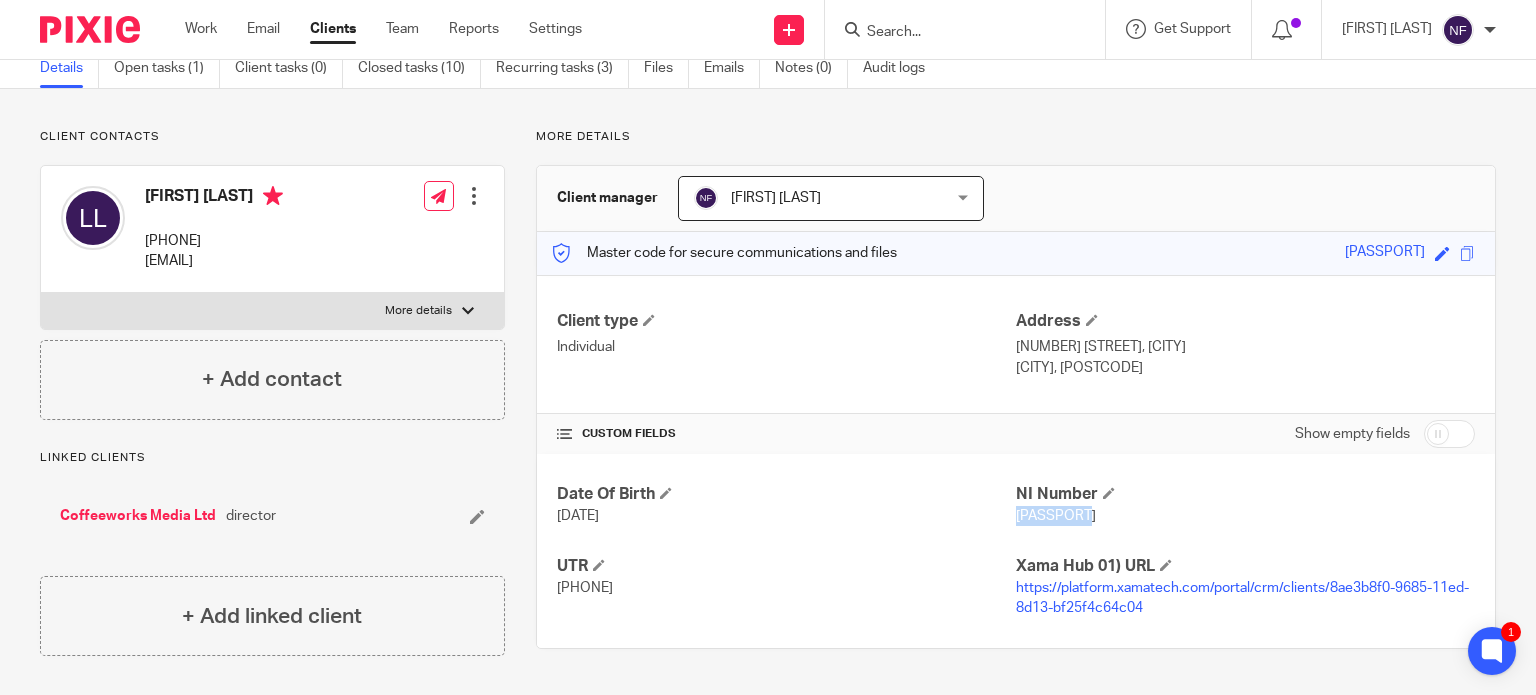 drag, startPoint x: 1072, startPoint y: 516, endPoint x: 1007, endPoint y: 519, distance: 65.06919 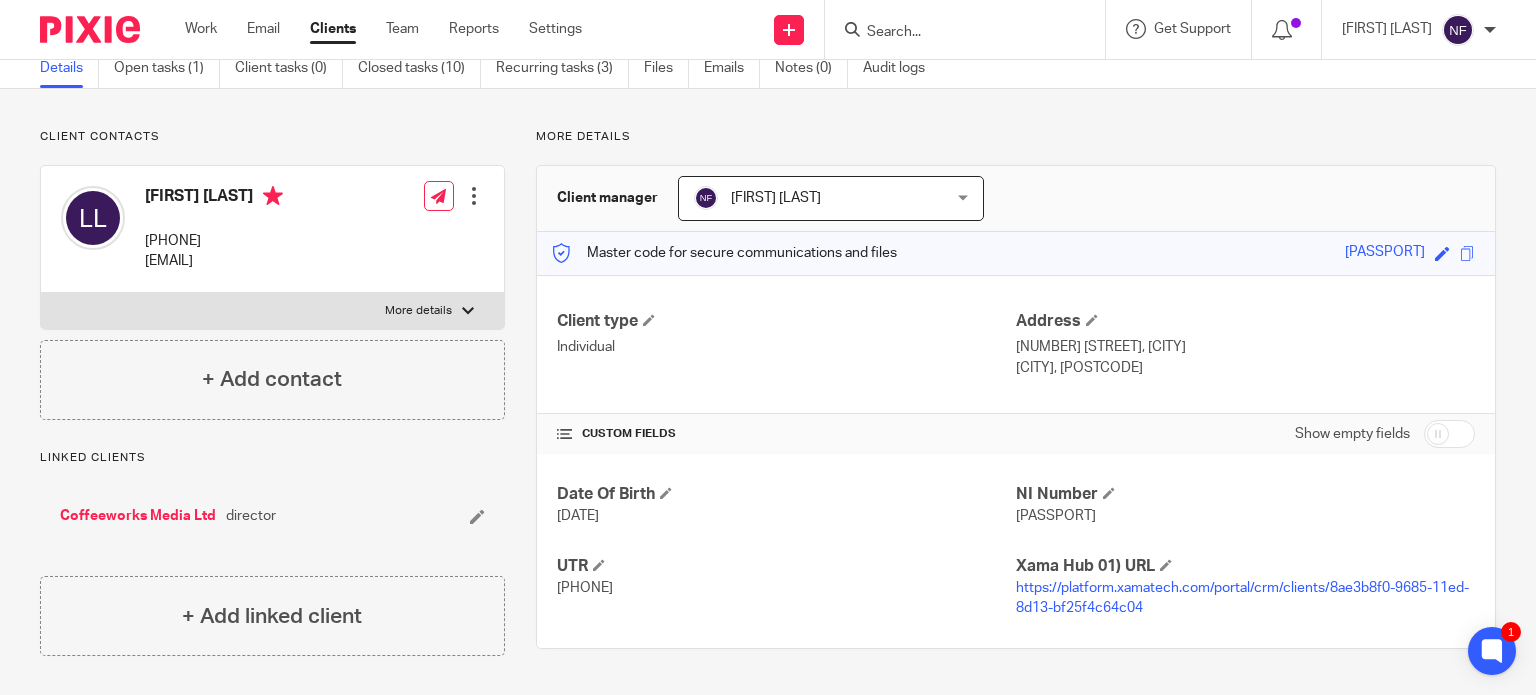 click at bounding box center (955, 33) 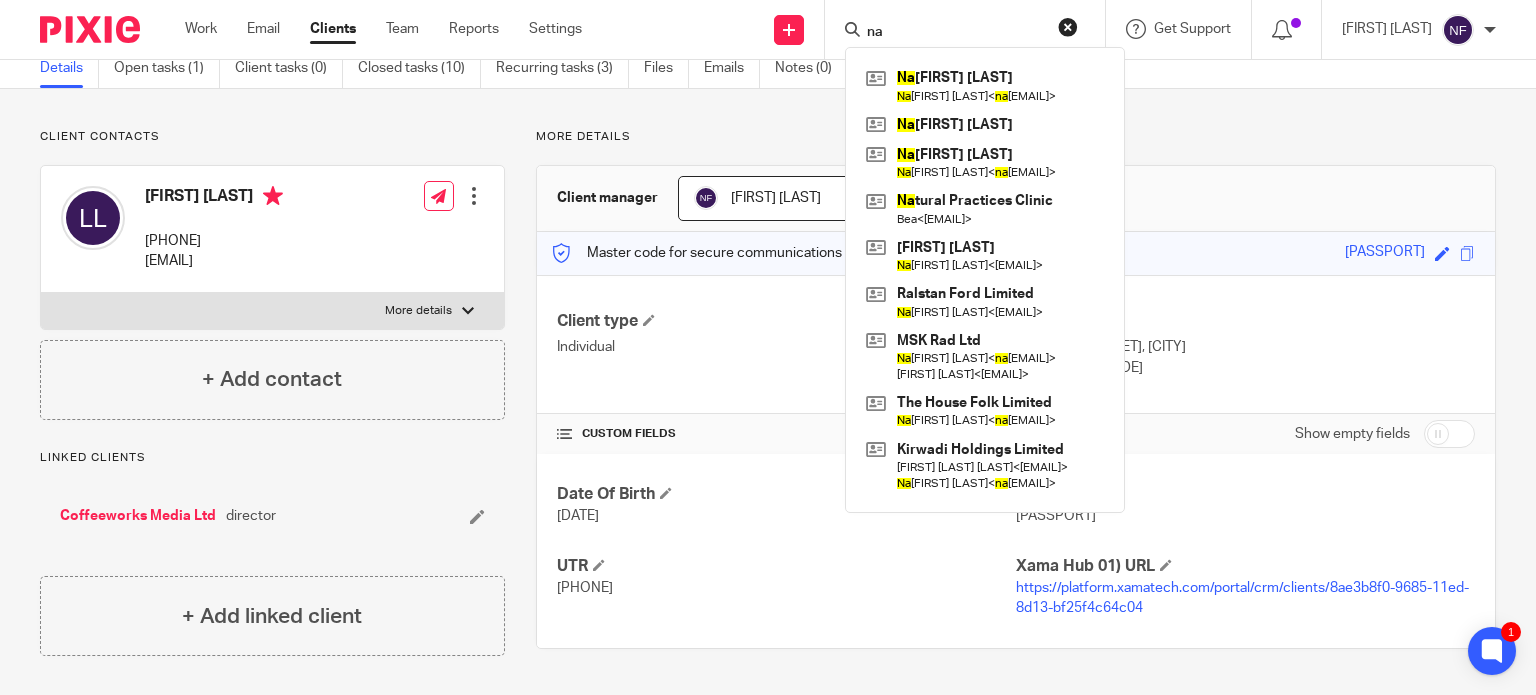 type on "n" 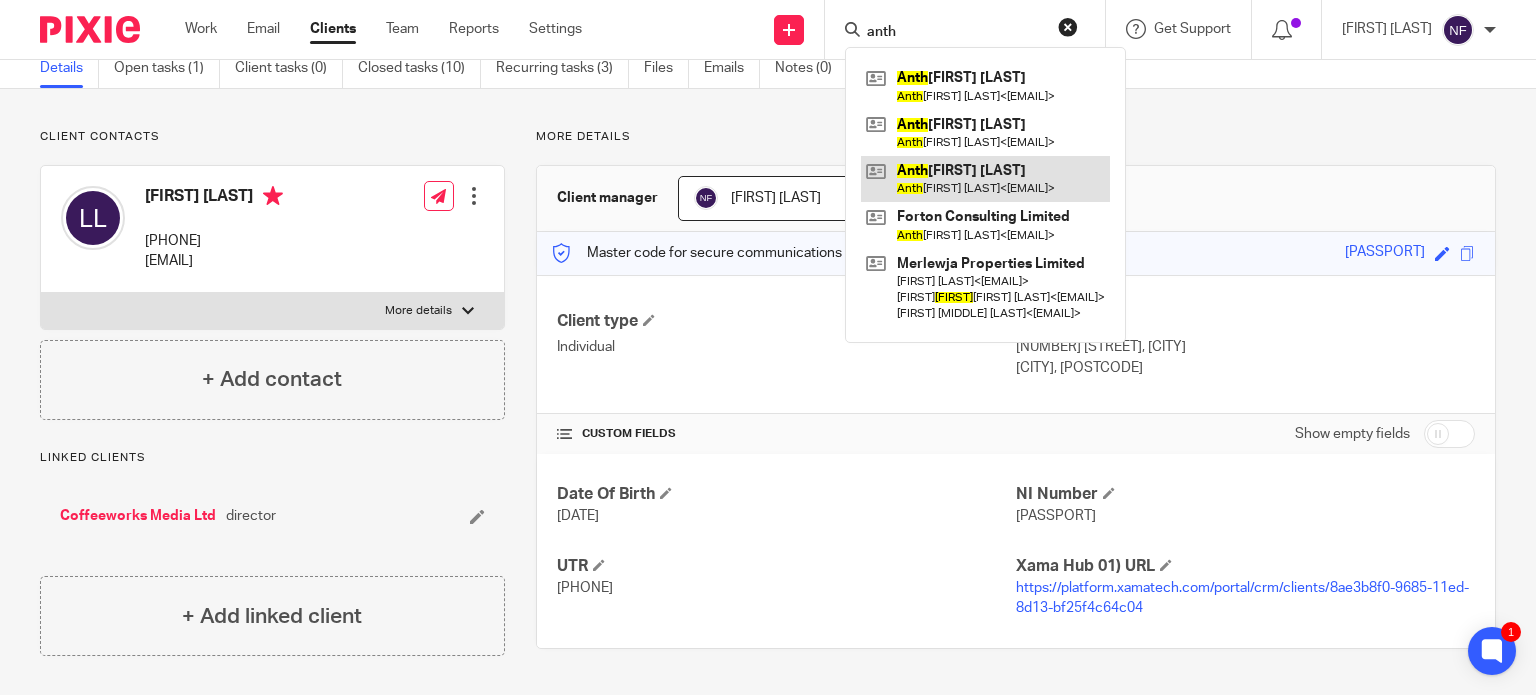 type on "anth" 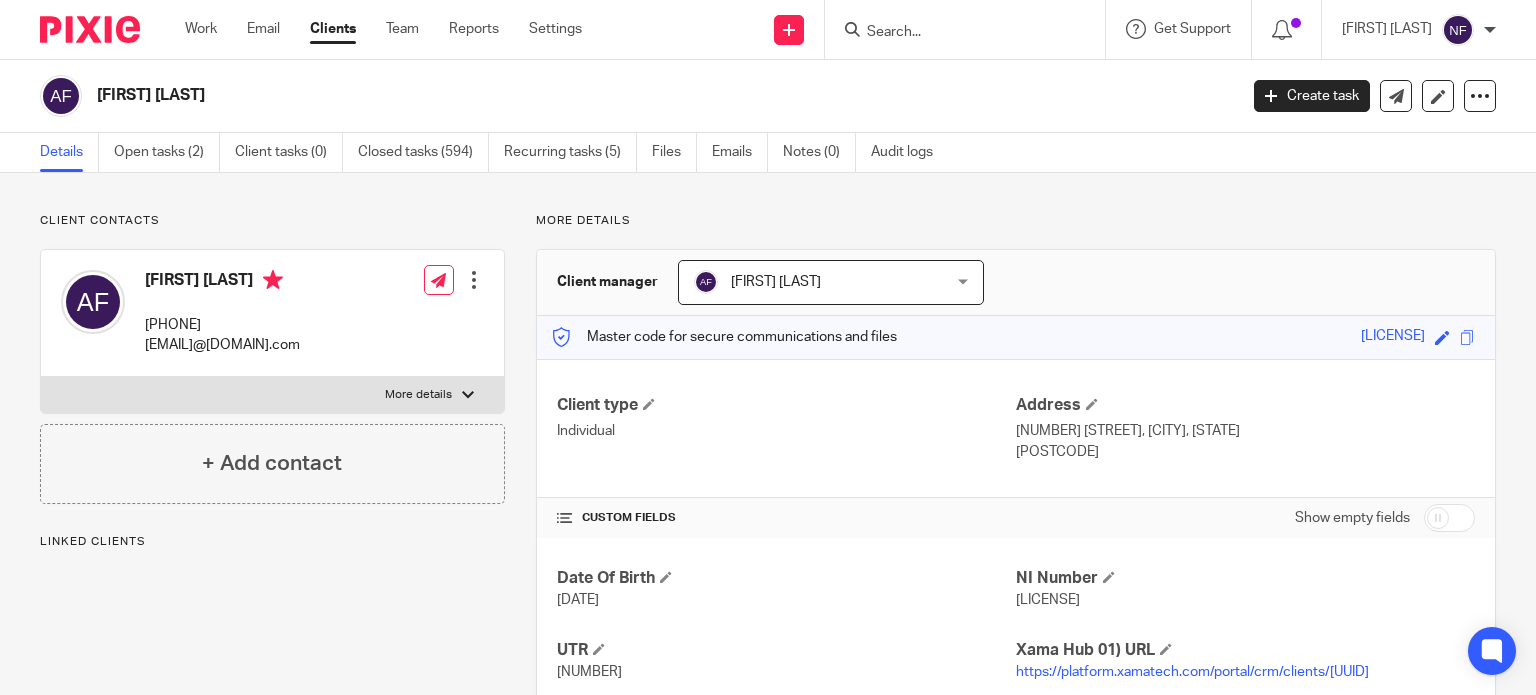 scroll, scrollTop: 0, scrollLeft: 0, axis: both 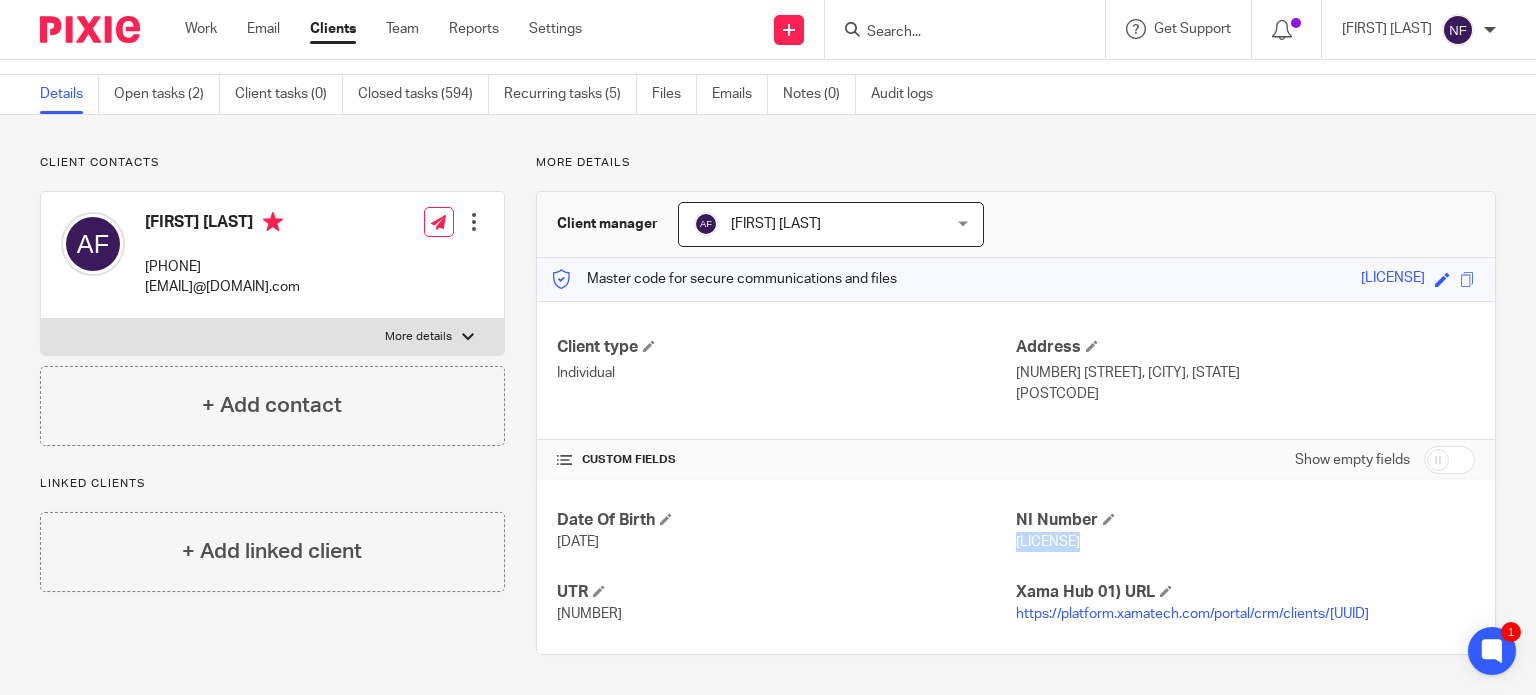 drag, startPoint x: 1079, startPoint y: 523, endPoint x: 1005, endPoint y: 531, distance: 74.431175 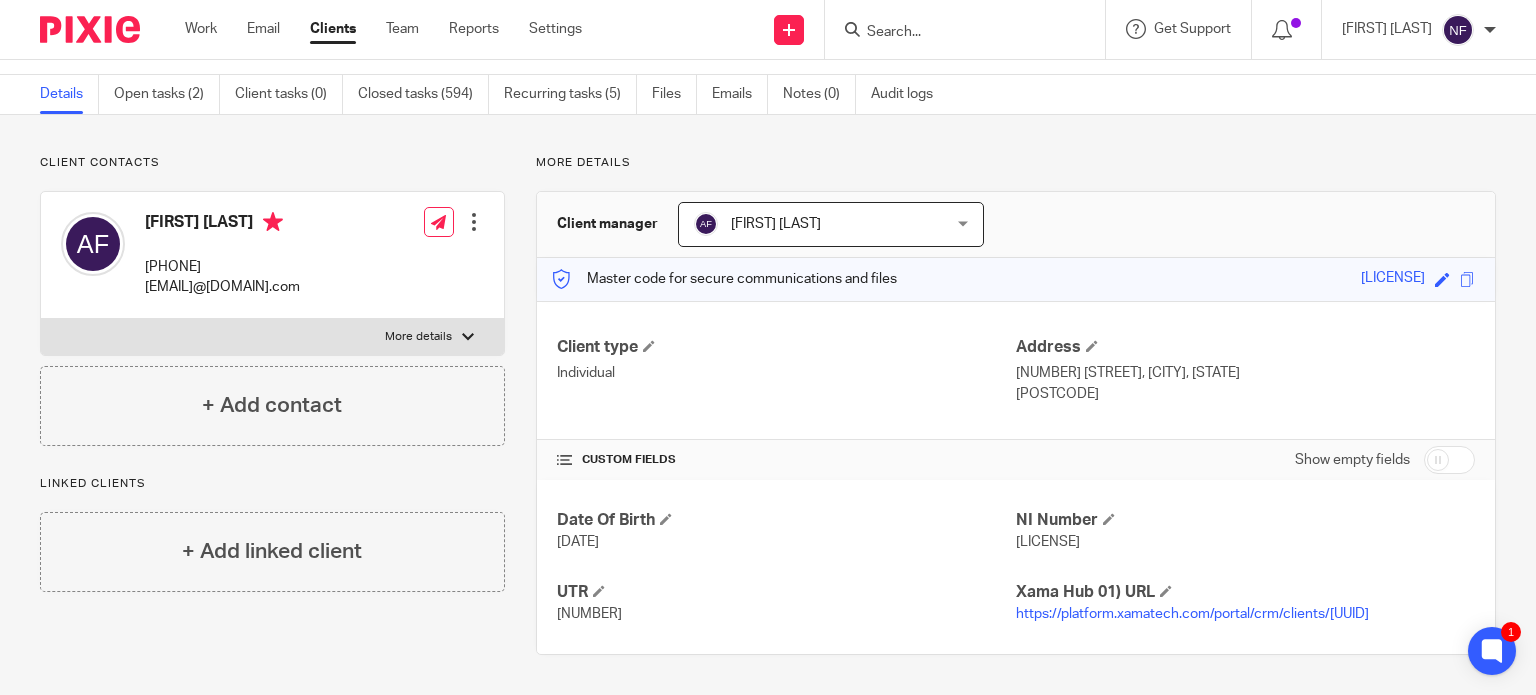click at bounding box center [955, 33] 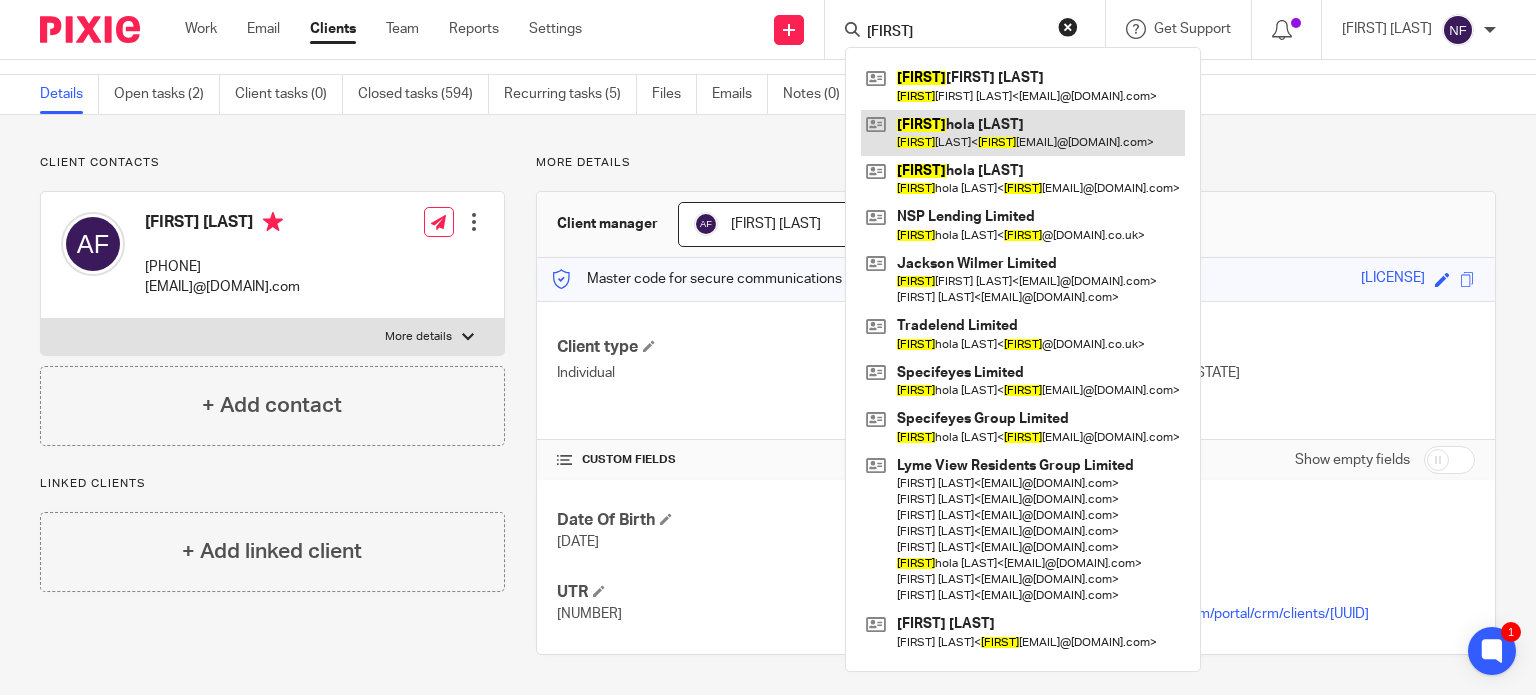 type on "nic" 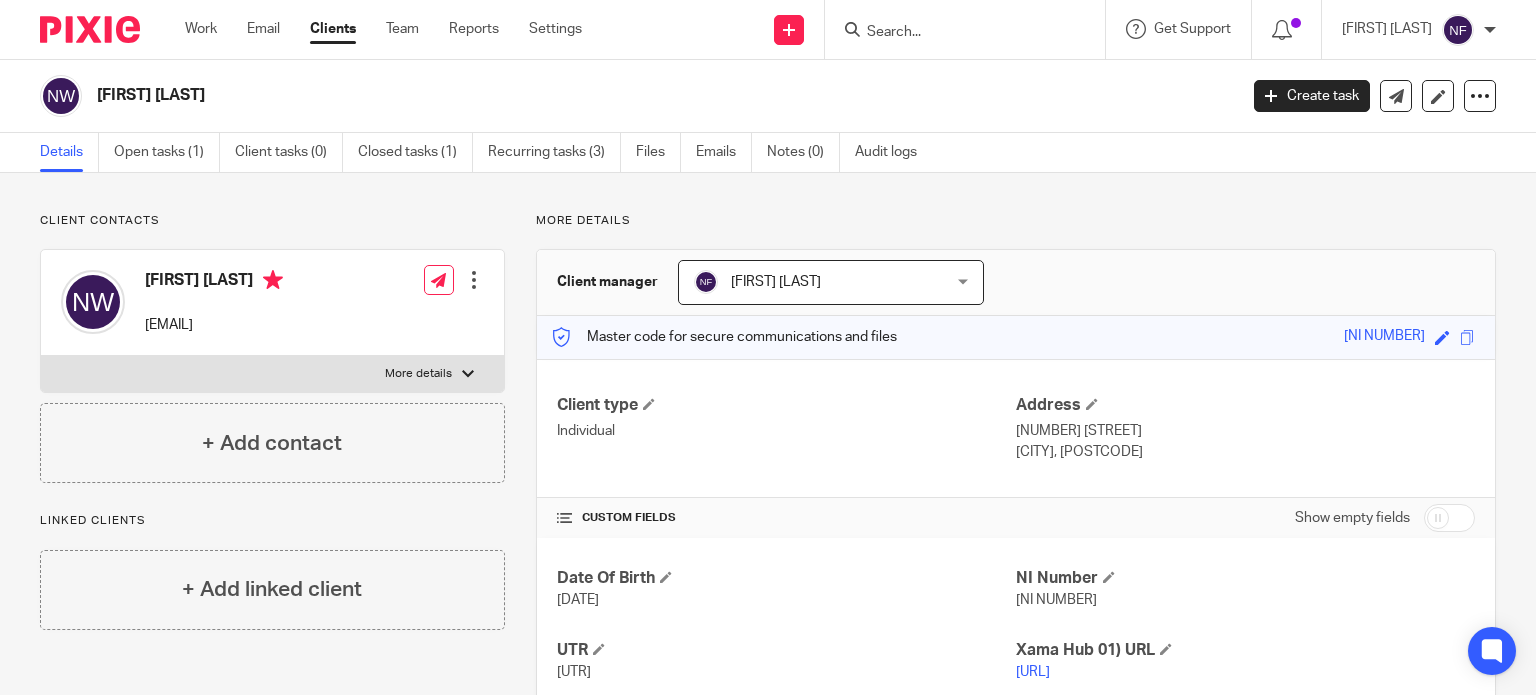 scroll, scrollTop: 0, scrollLeft: 0, axis: both 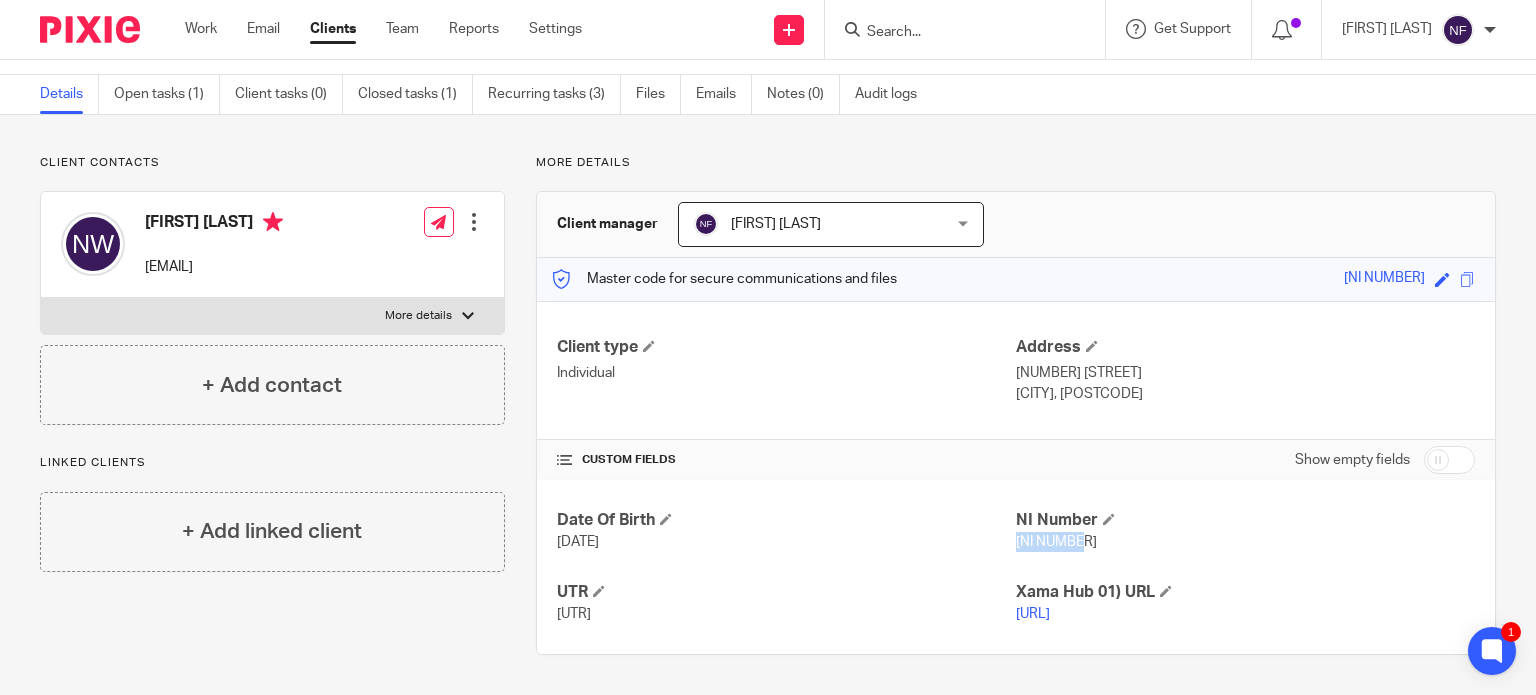 drag, startPoint x: 1079, startPoint y: 517, endPoint x: 1007, endPoint y: 527, distance: 72.691124 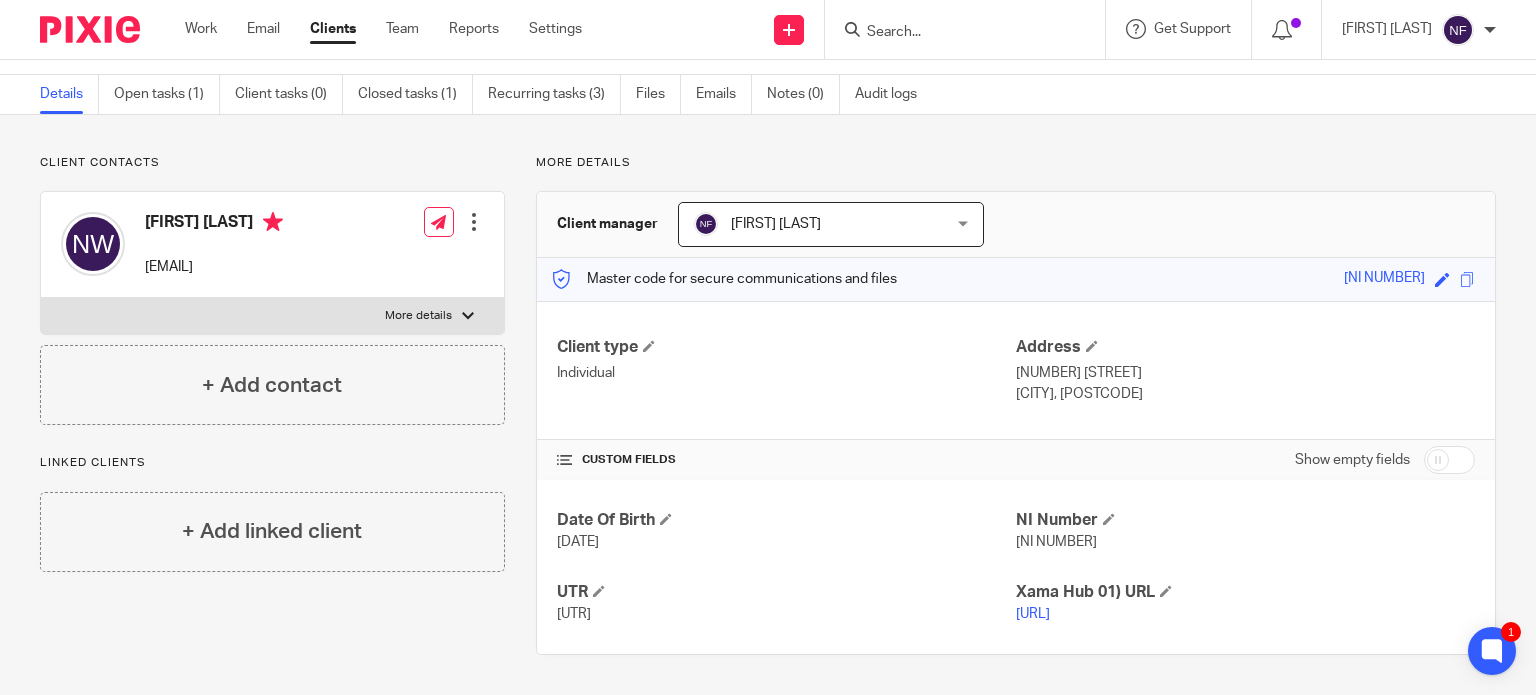 click at bounding box center (971, 29) 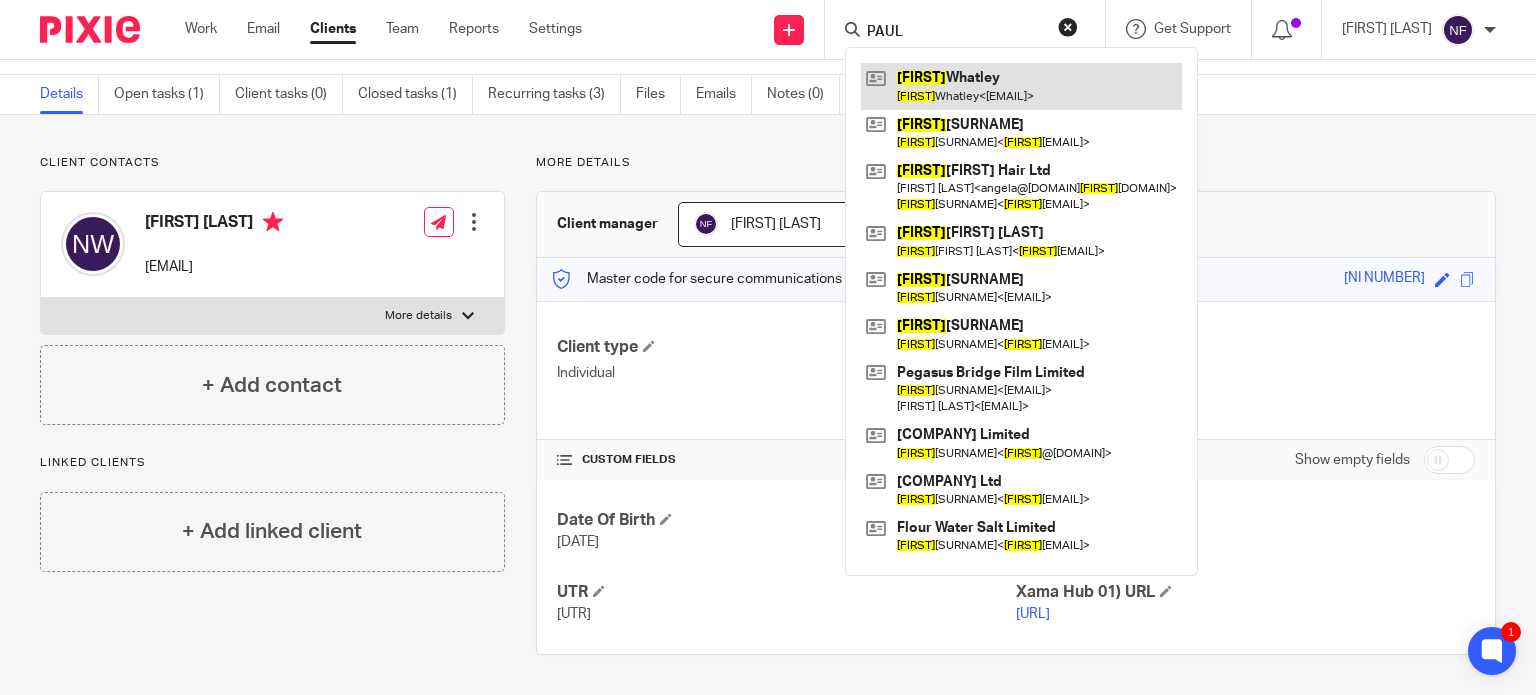 type on "PAUL" 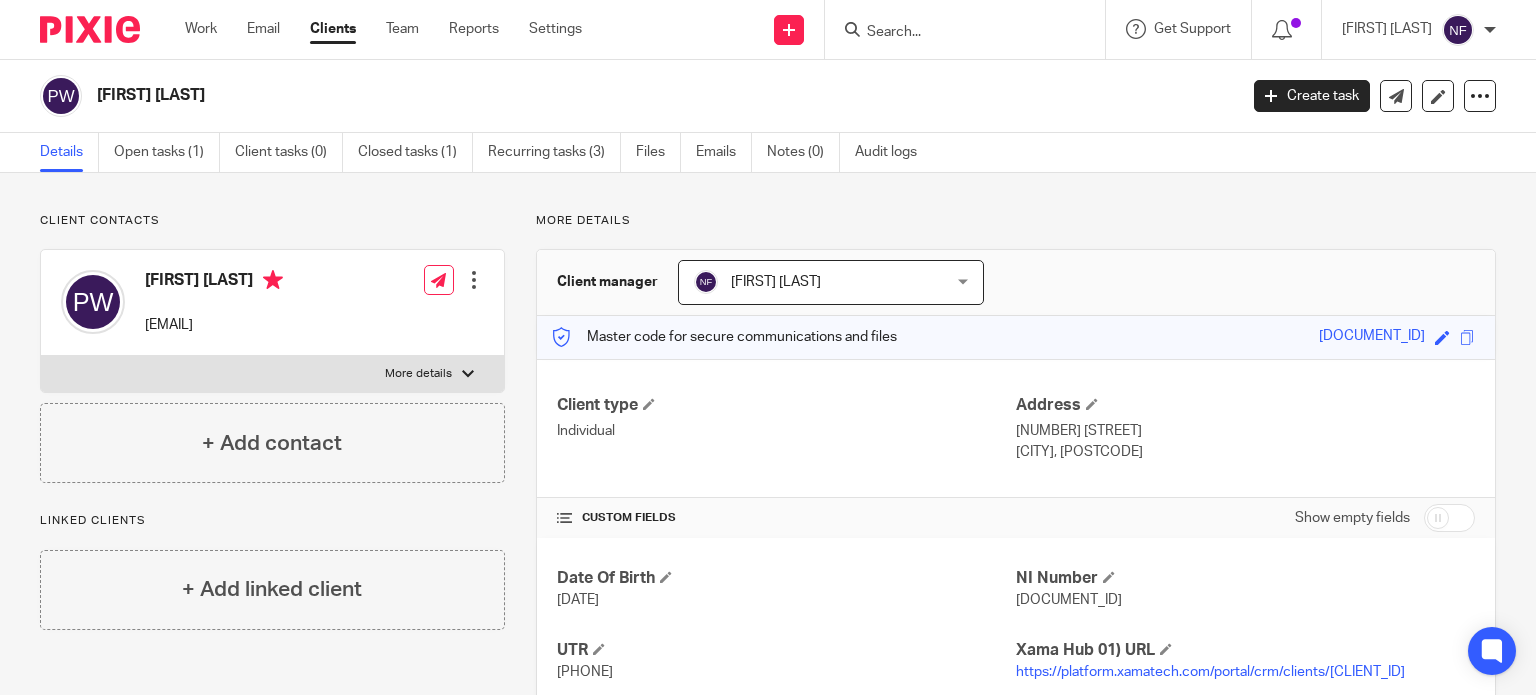 scroll, scrollTop: 0, scrollLeft: 0, axis: both 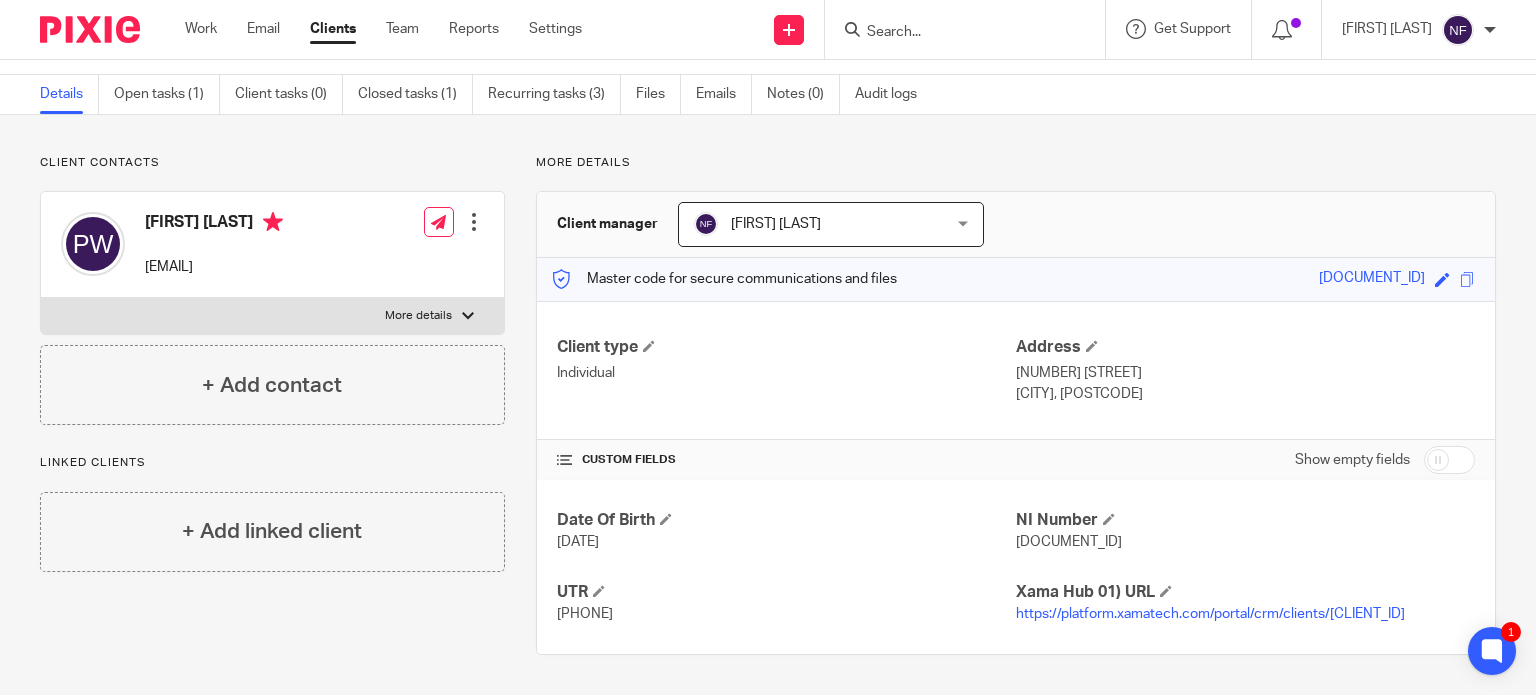 drag, startPoint x: 635, startPoint y: 670, endPoint x: 538, endPoint y: 671, distance: 97.00516 